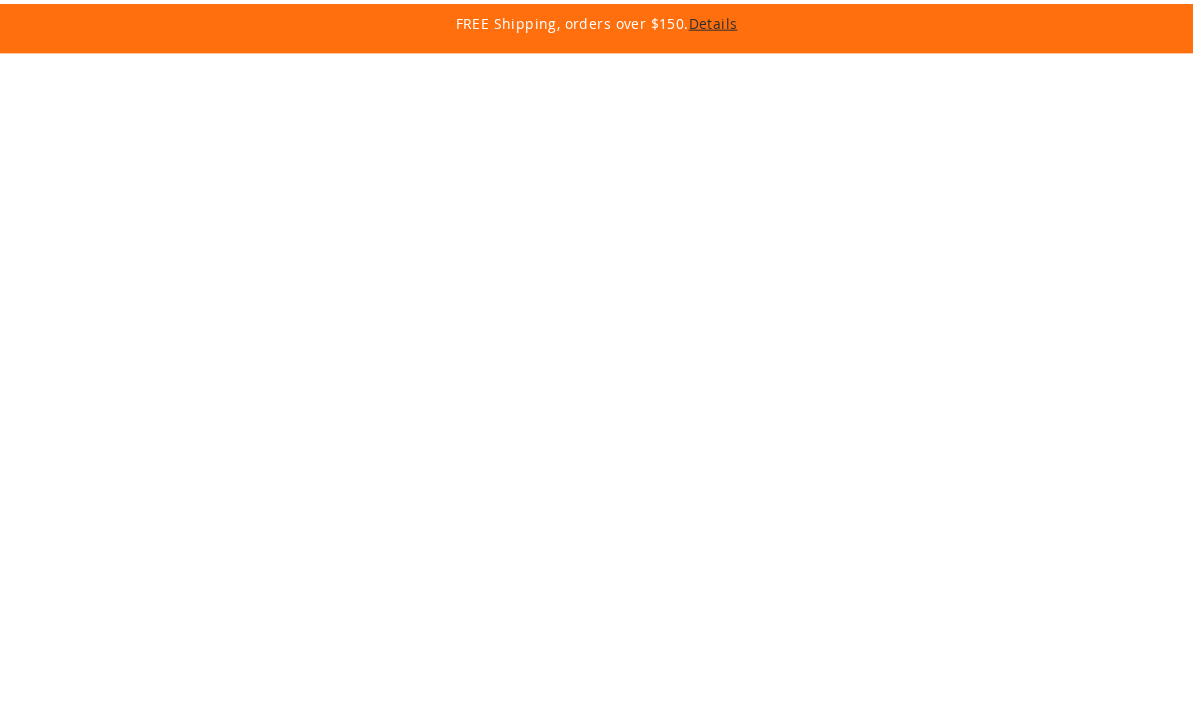 scroll, scrollTop: 0, scrollLeft: 0, axis: both 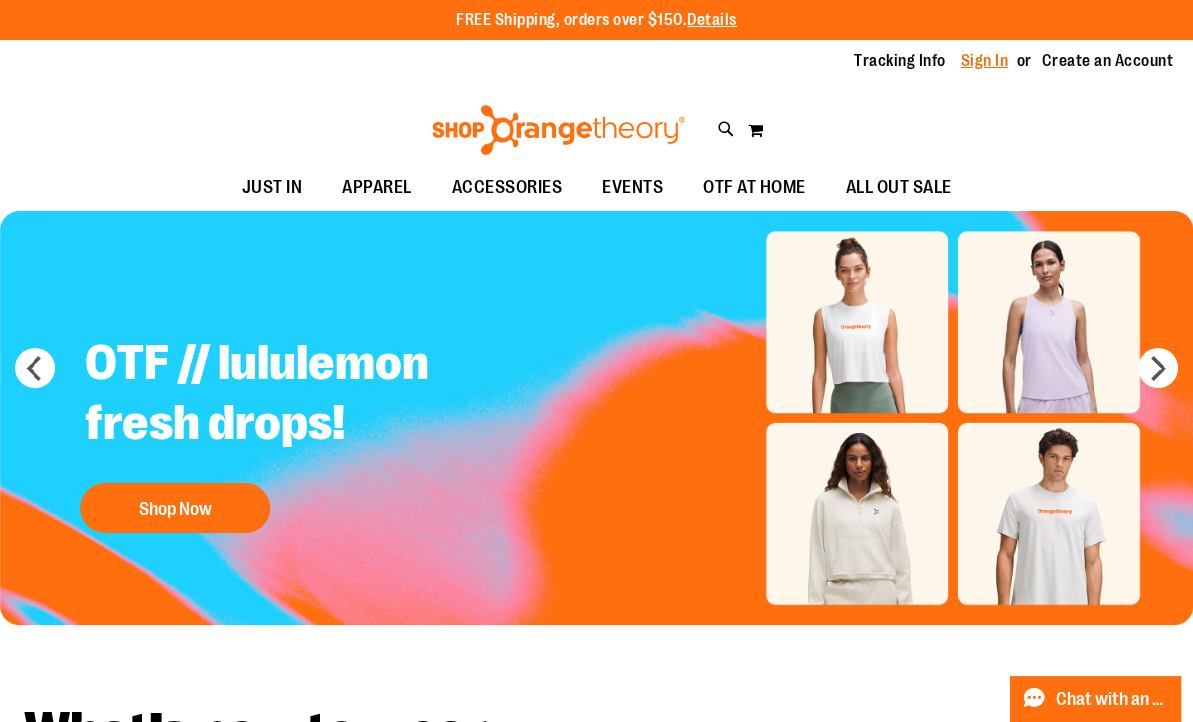 click on "Sign In" at bounding box center [985, 61] 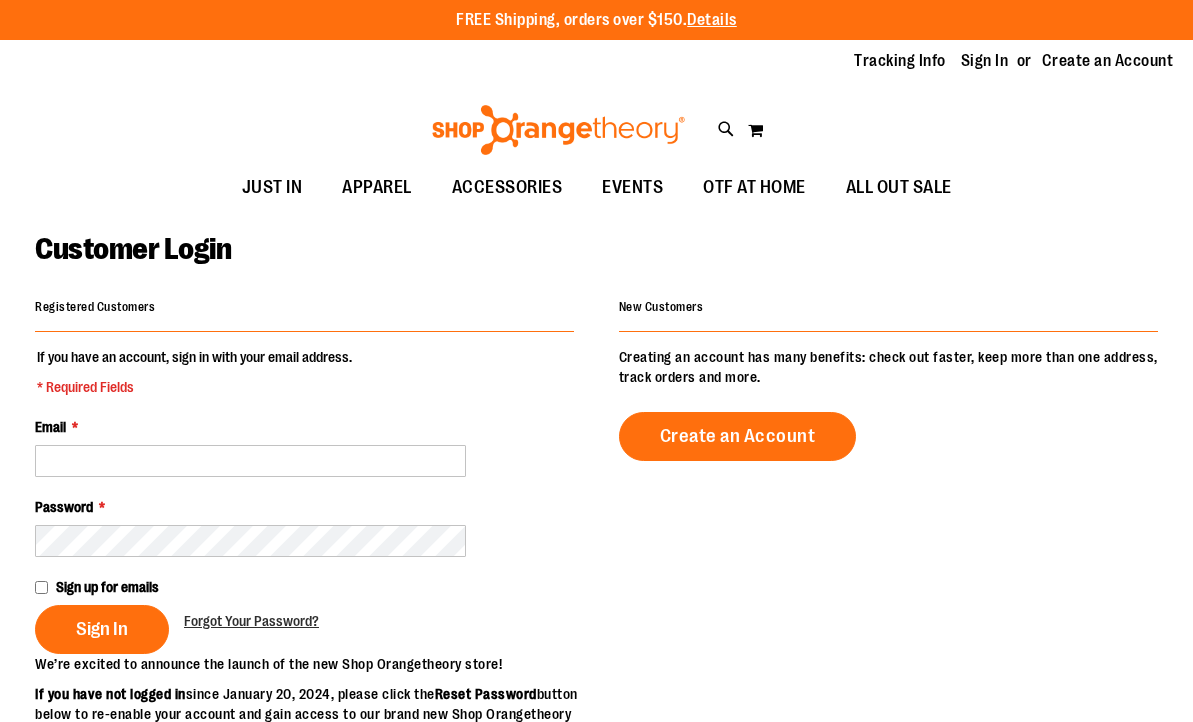 scroll, scrollTop: 0, scrollLeft: 0, axis: both 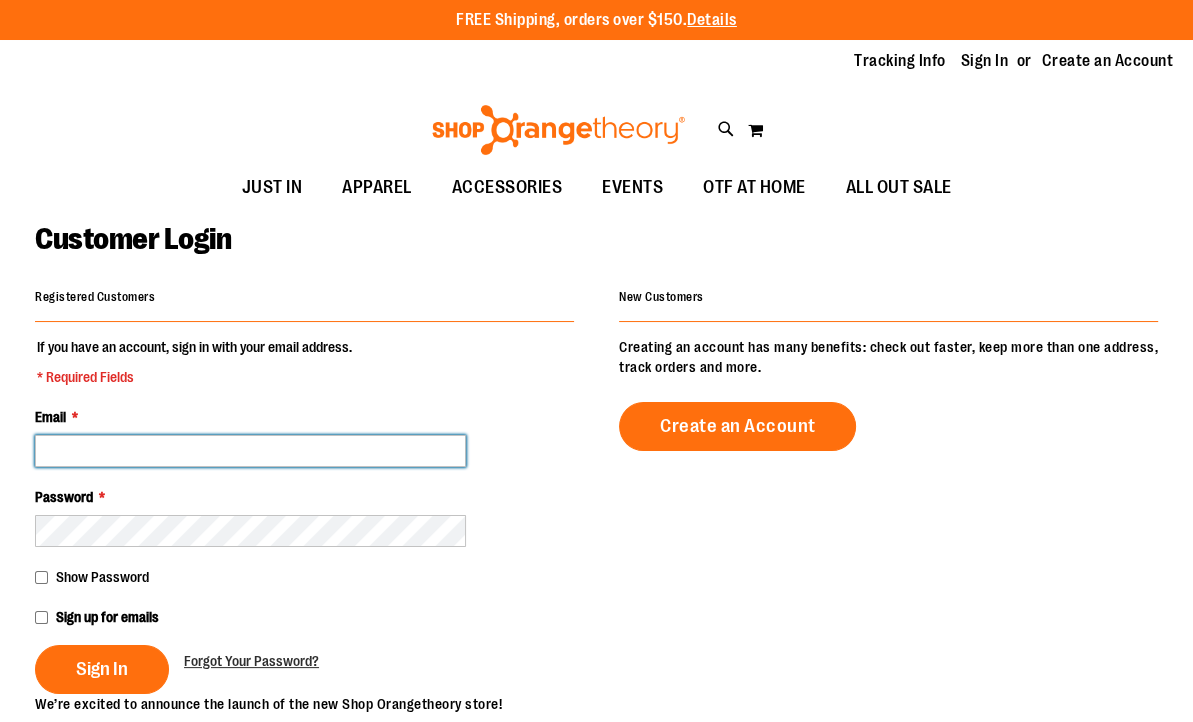 click on "Email *" at bounding box center [250, 451] 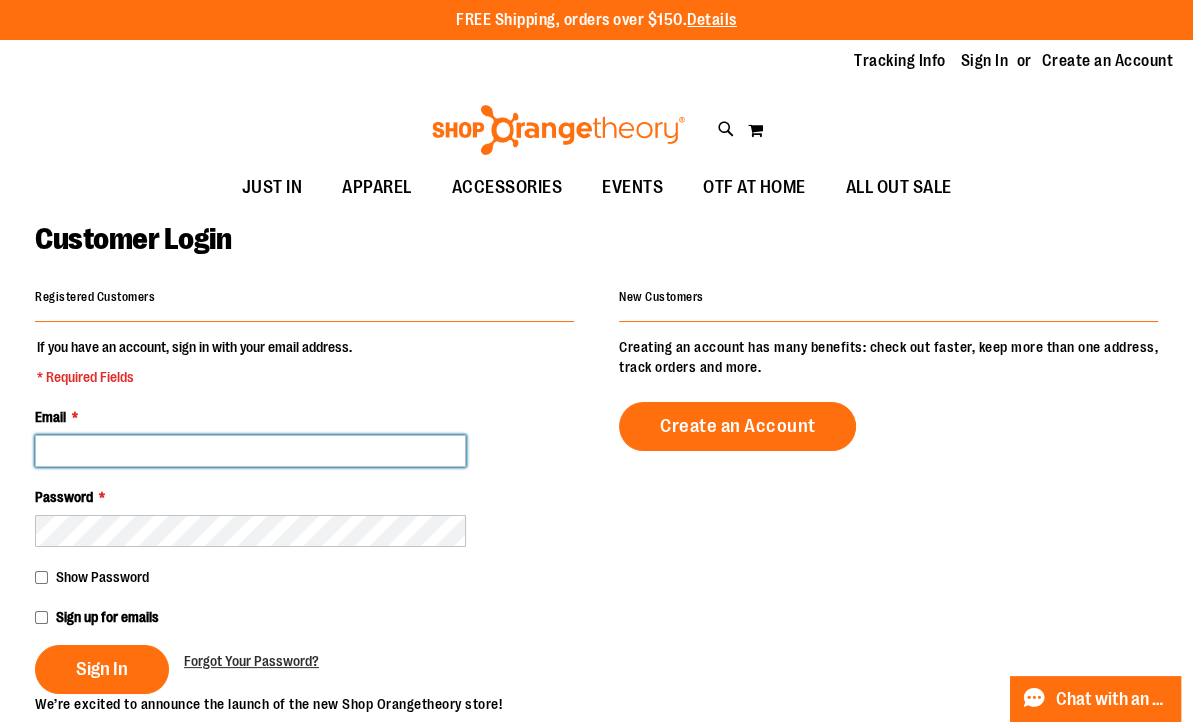 type on "**********" 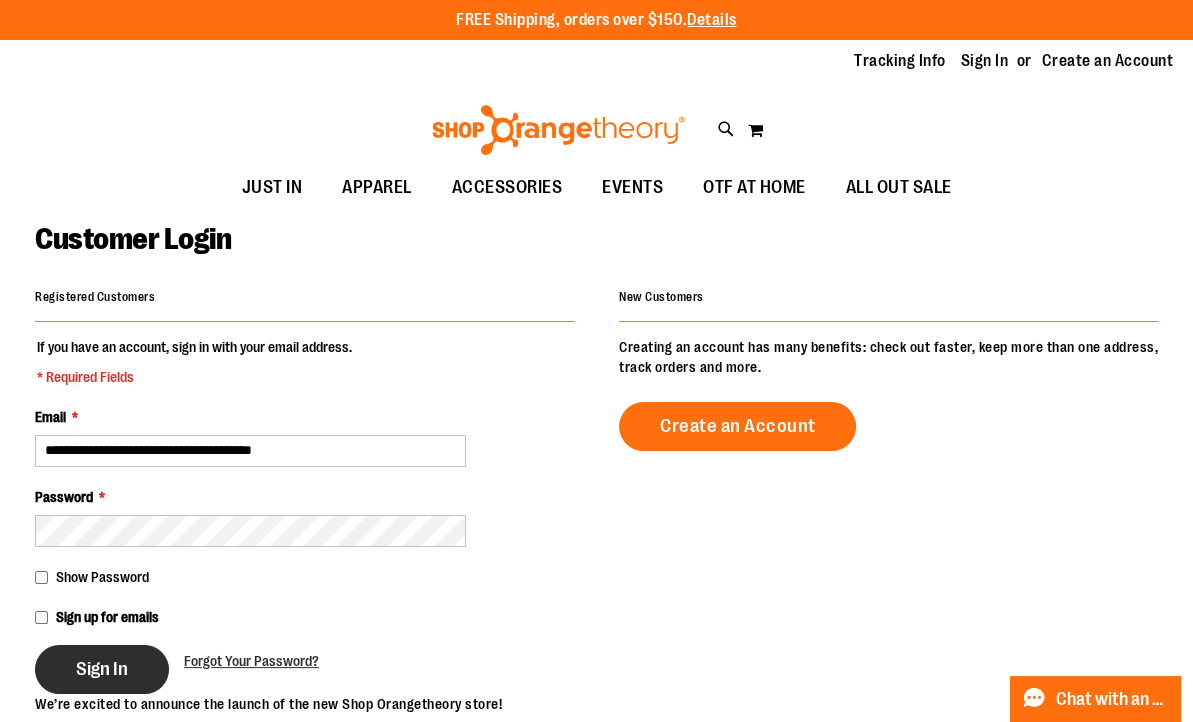 click on "Sign In" at bounding box center [102, 669] 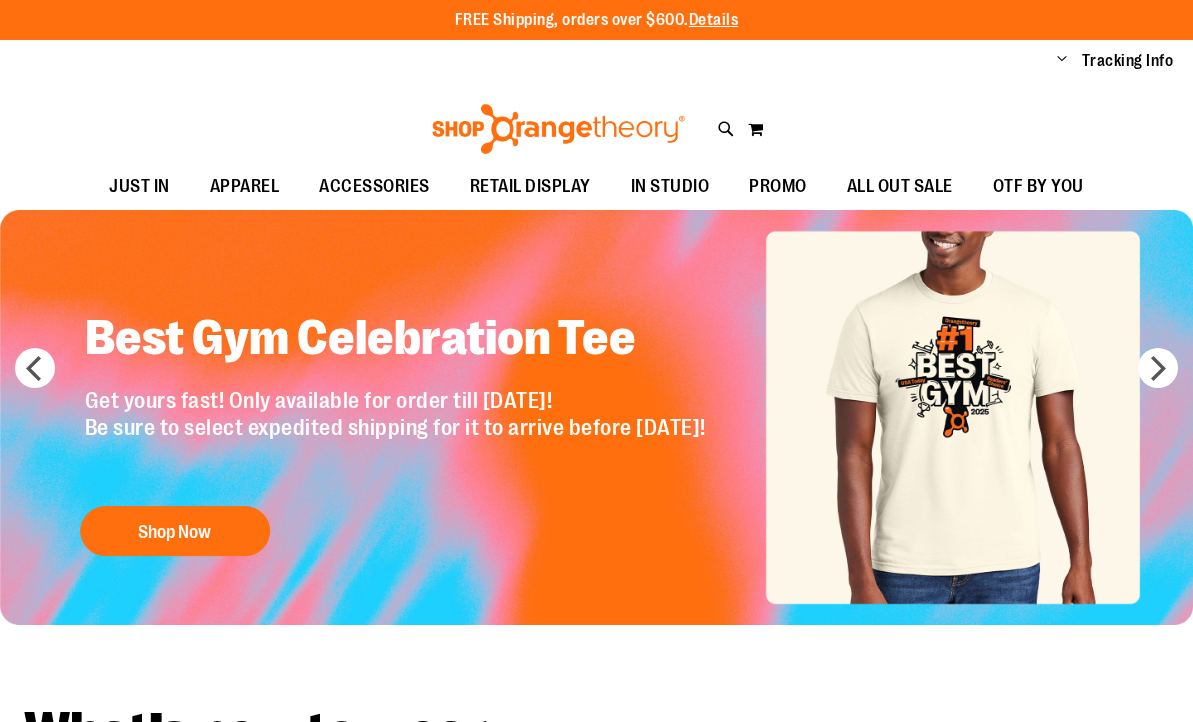 scroll, scrollTop: 0, scrollLeft: 0, axis: both 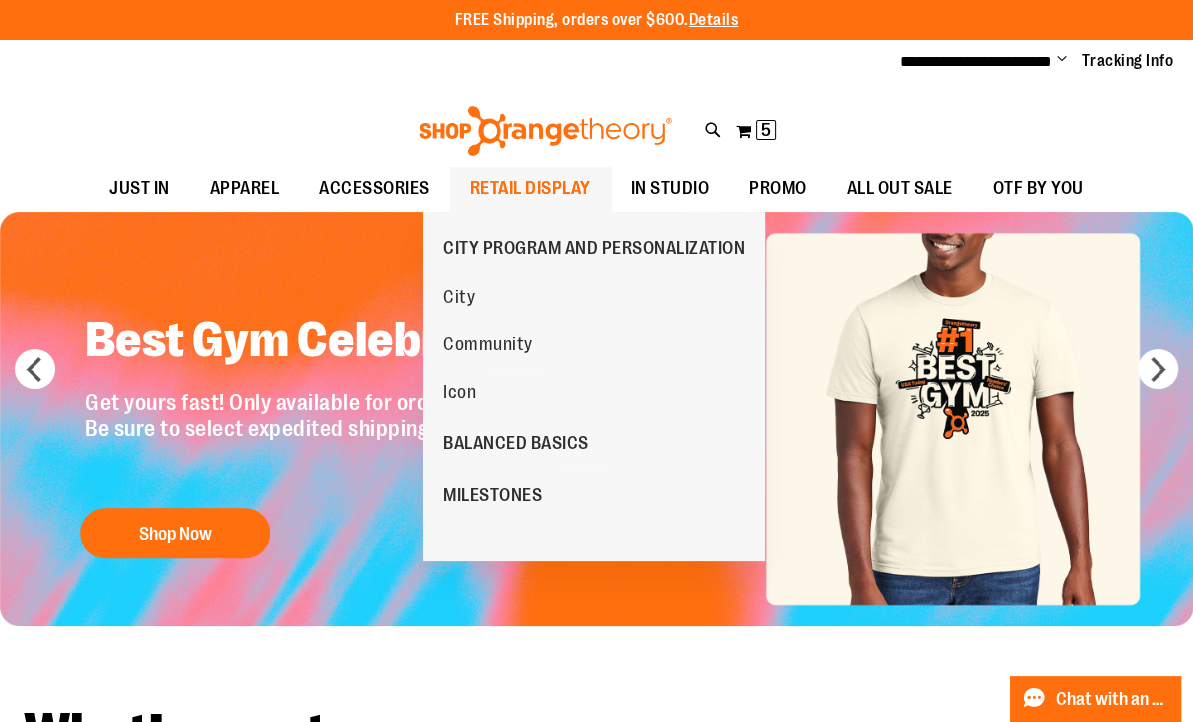 click on "RETAIL DISPLAY" at bounding box center (530, 188) 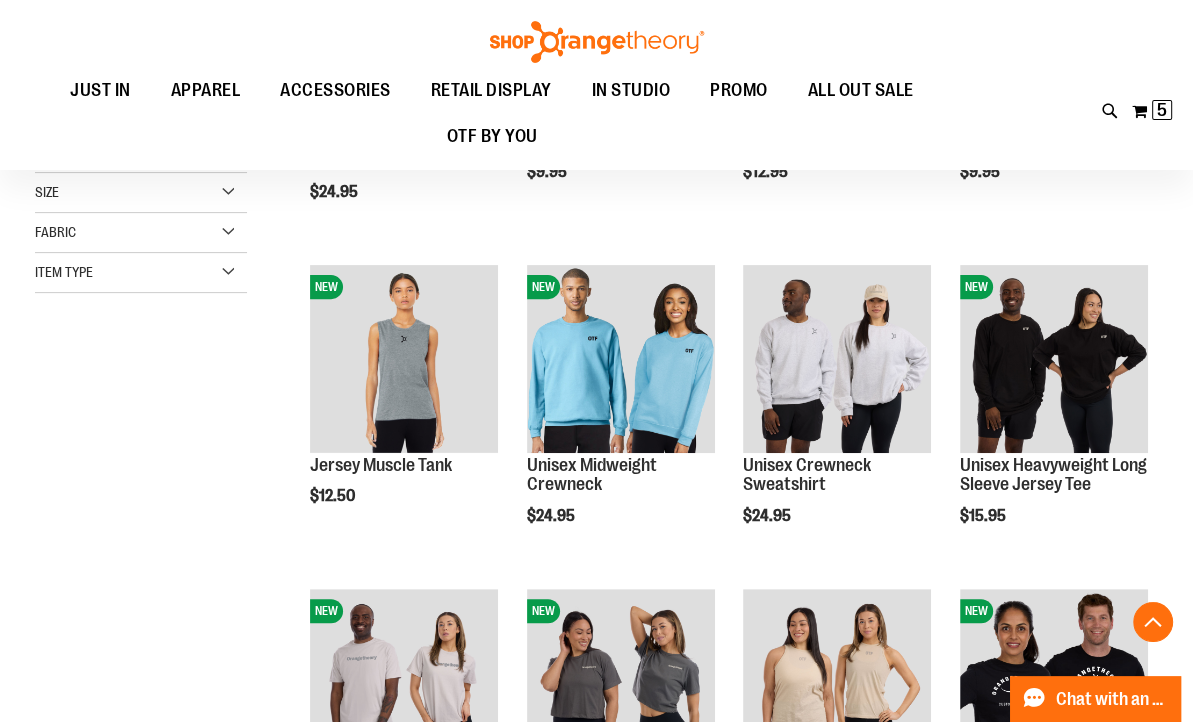 scroll, scrollTop: 460, scrollLeft: 0, axis: vertical 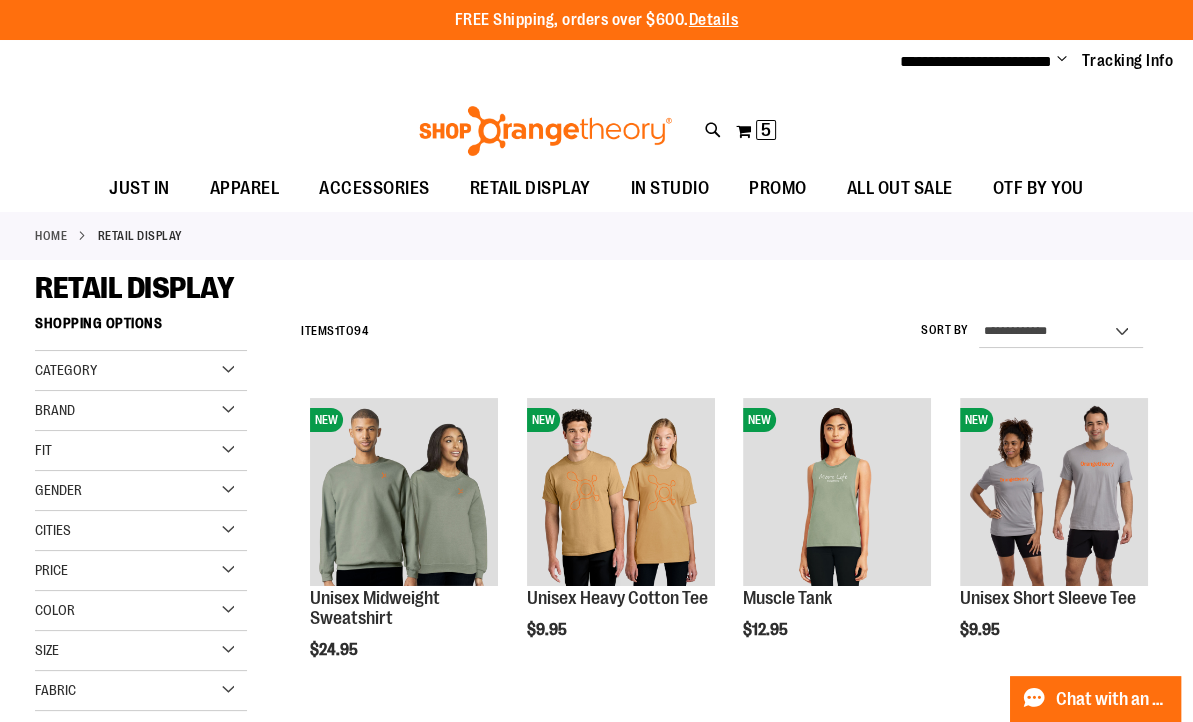 click on "**********" at bounding box center (596, 62) 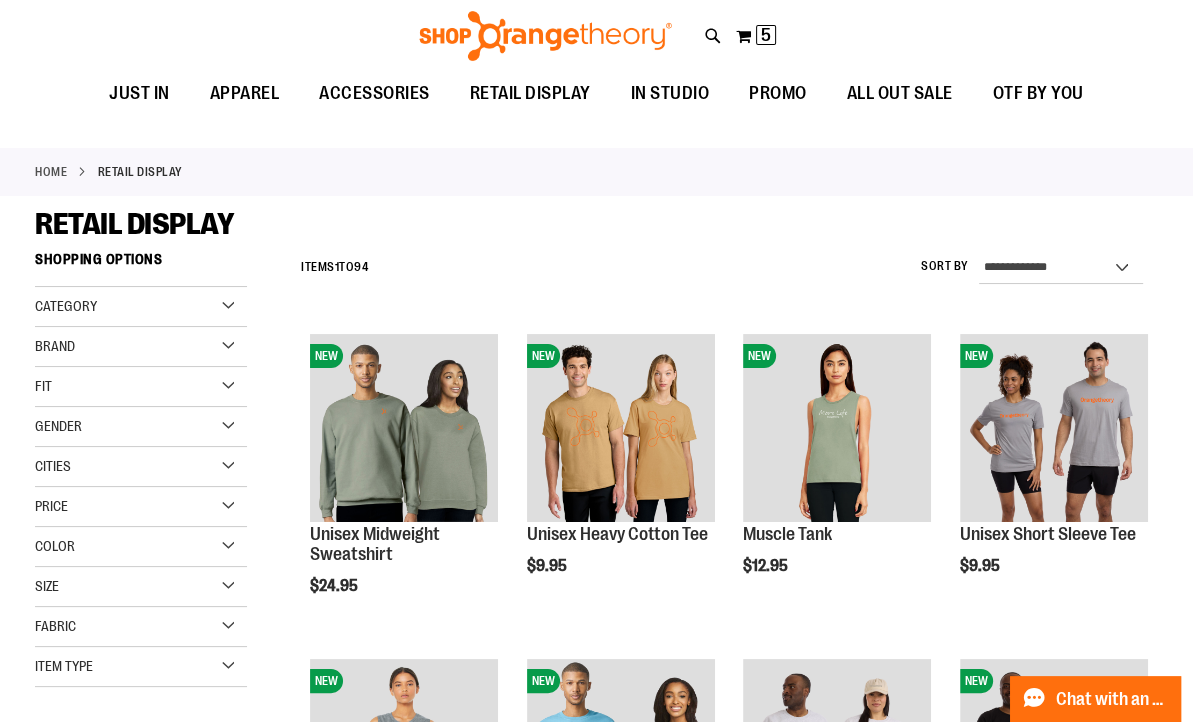 scroll, scrollTop: 0, scrollLeft: 0, axis: both 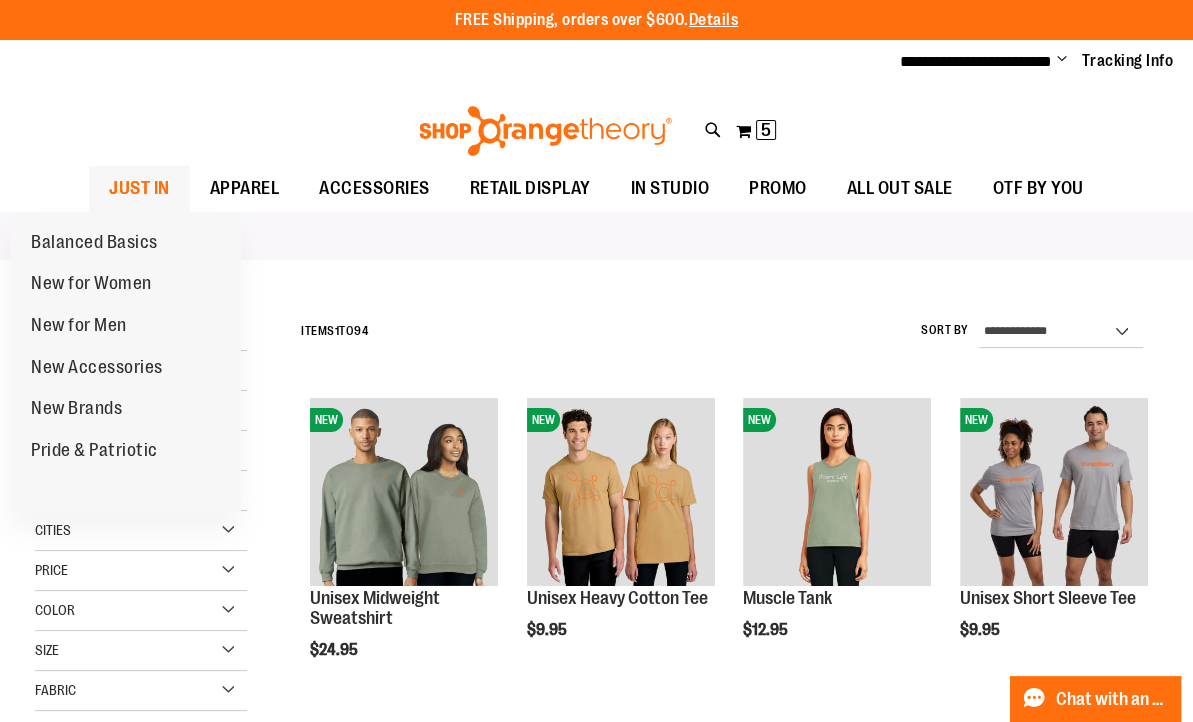 click on "JUST IN" at bounding box center [139, 188] 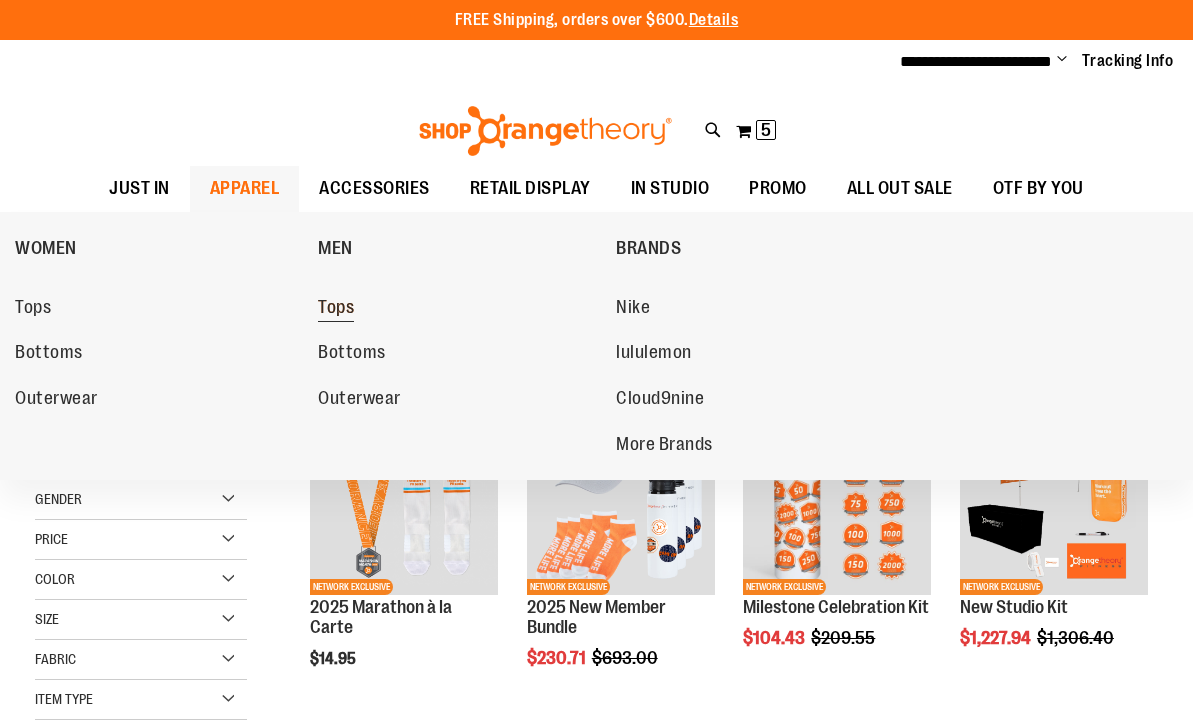 scroll, scrollTop: 0, scrollLeft: 0, axis: both 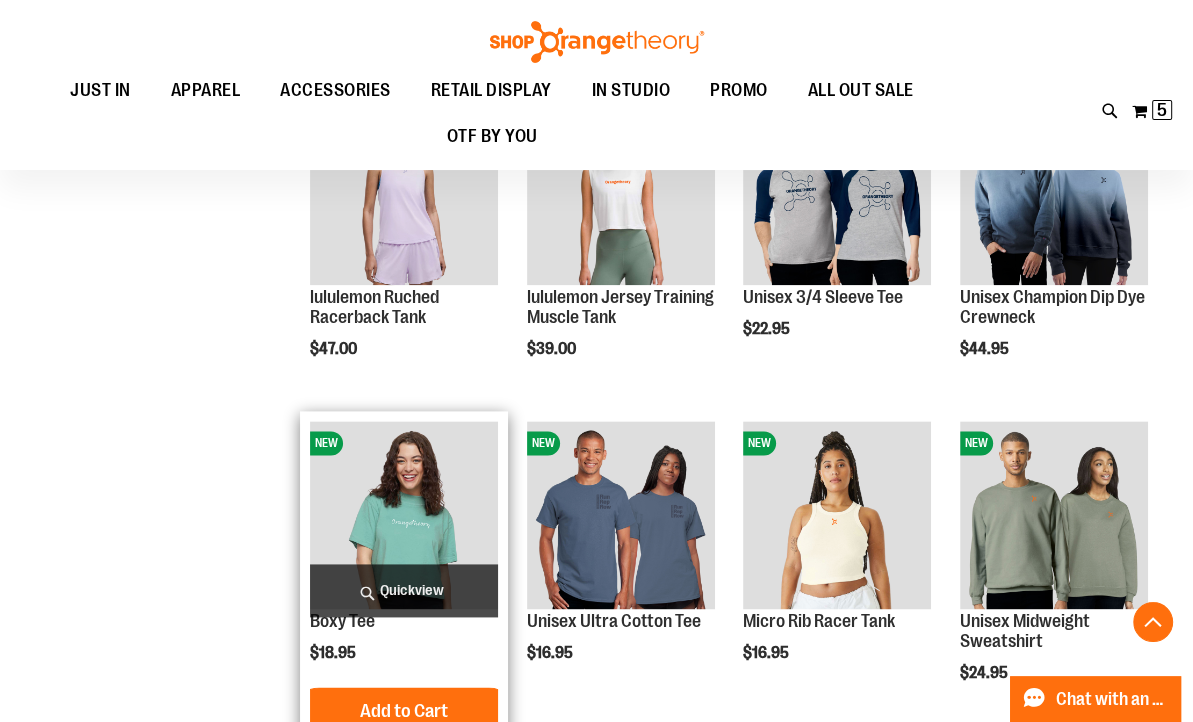 click at bounding box center (404, 515) 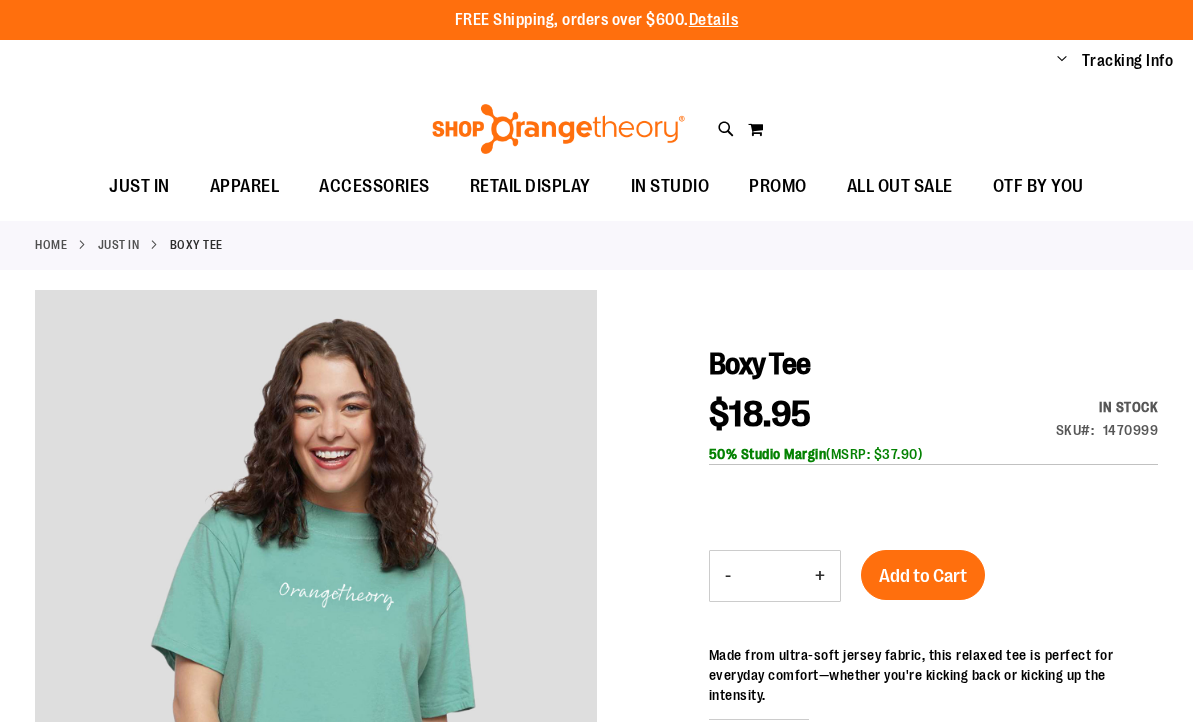 scroll, scrollTop: 0, scrollLeft: 0, axis: both 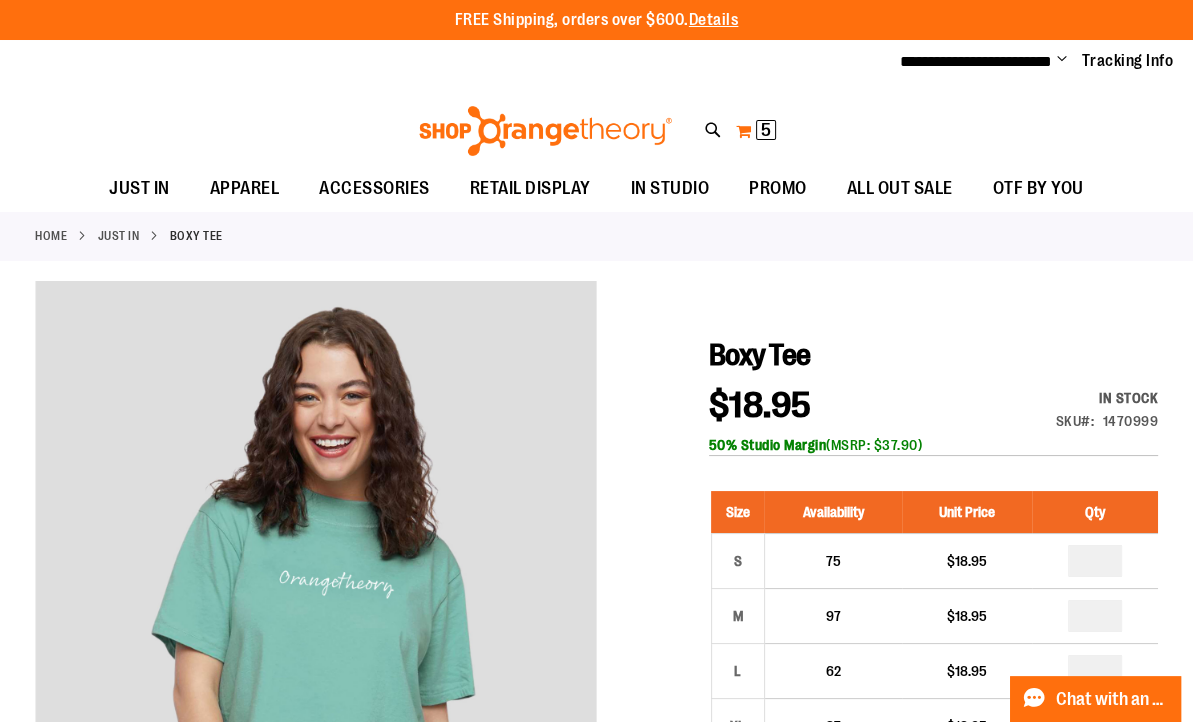 click on "5" at bounding box center (766, 130) 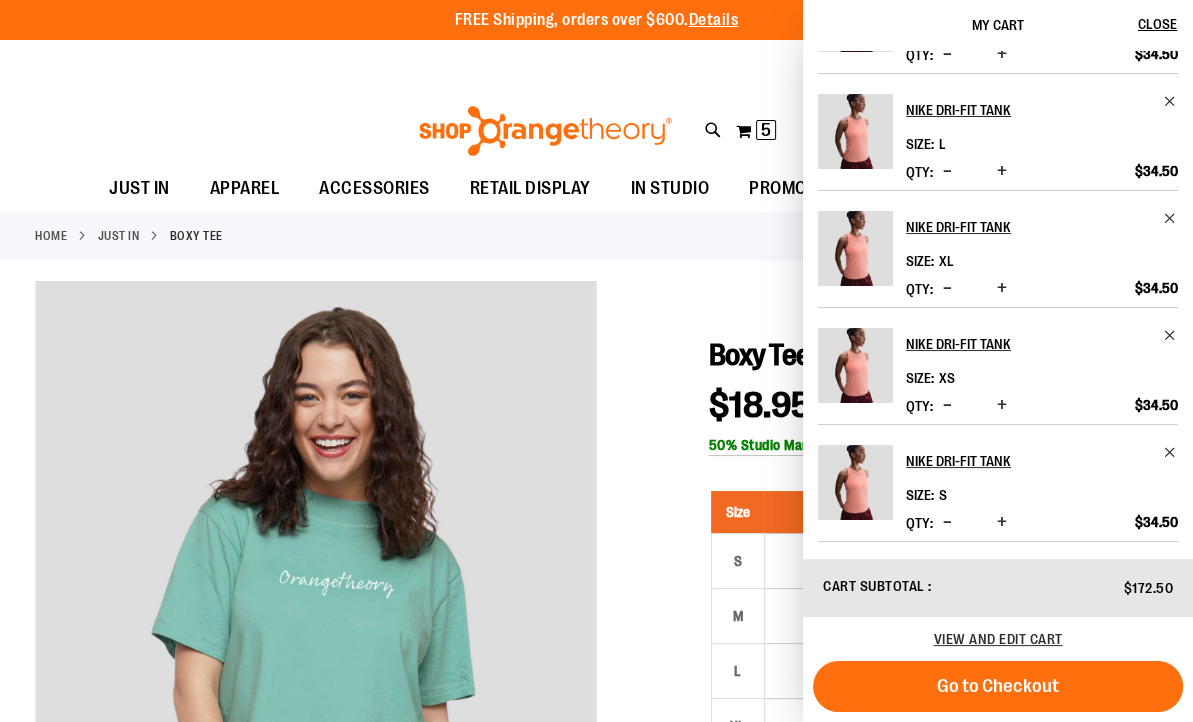 scroll, scrollTop: 0, scrollLeft: 0, axis: both 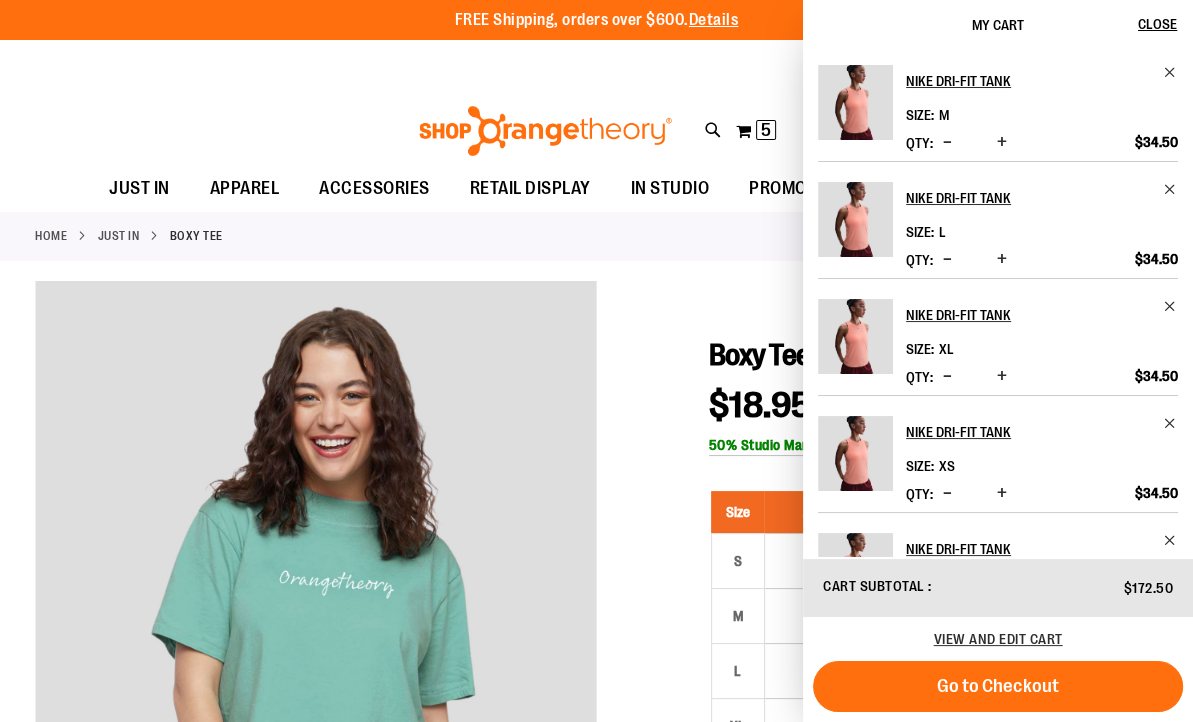 click on "**********" at bounding box center (596, 62) 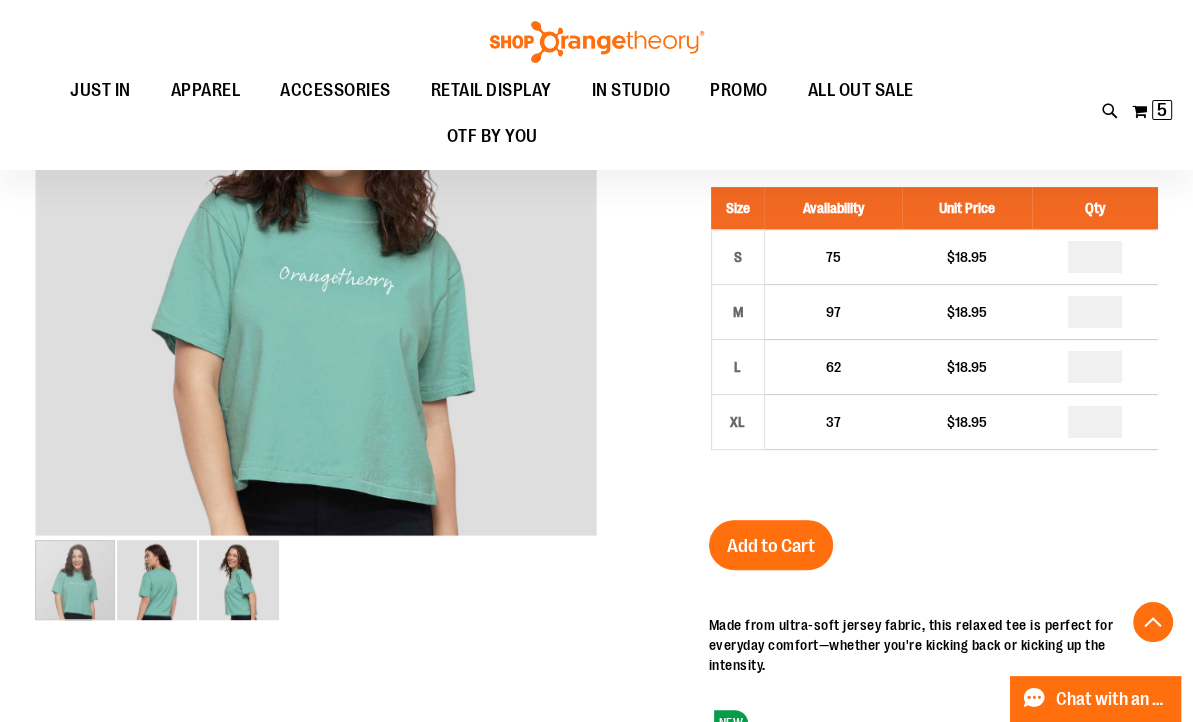 scroll, scrollTop: 303, scrollLeft: 0, axis: vertical 